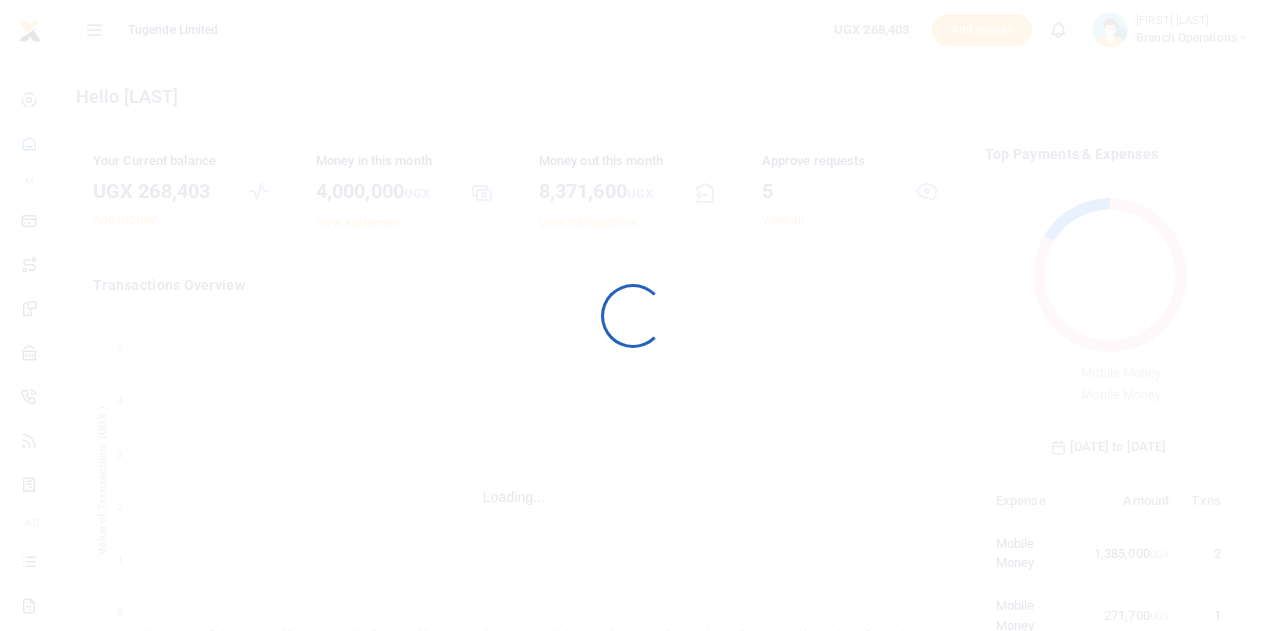 scroll, scrollTop: 0, scrollLeft: 0, axis: both 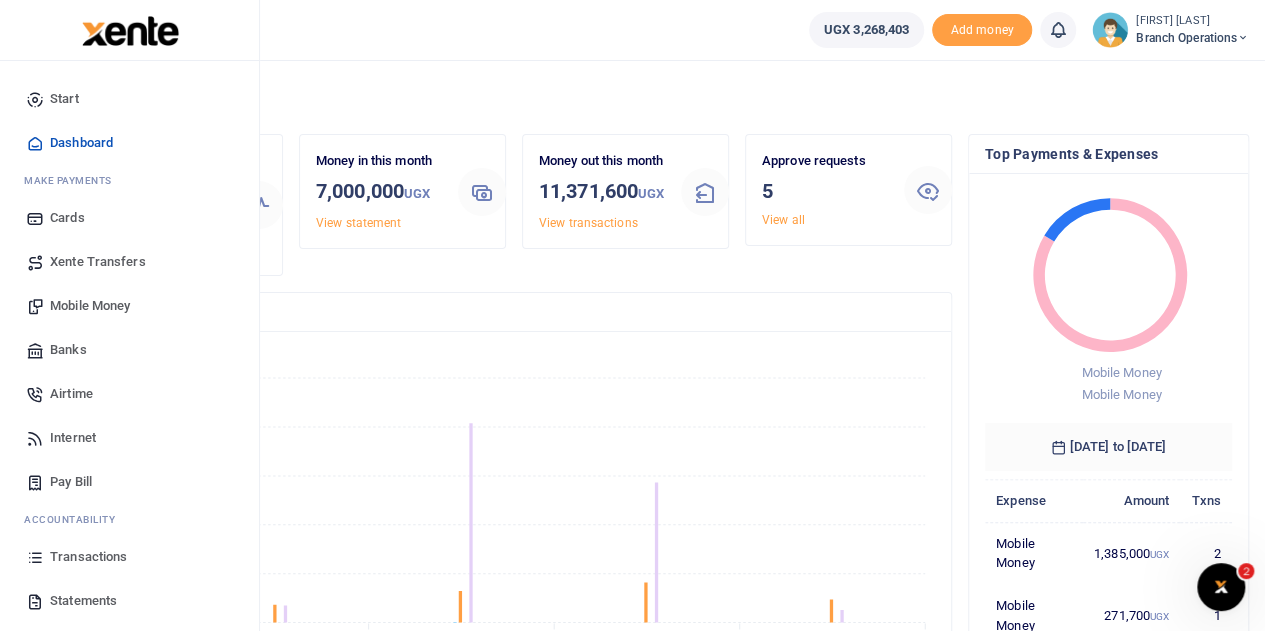 click on "Xente Transfers" at bounding box center [98, 262] 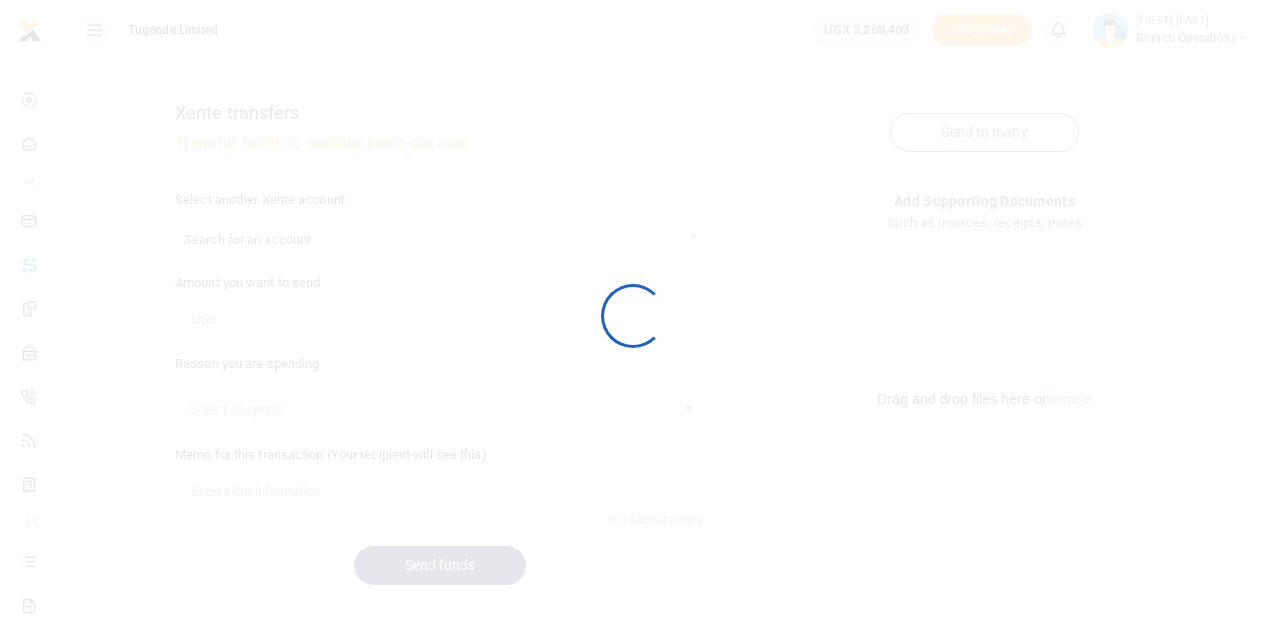 scroll, scrollTop: 0, scrollLeft: 0, axis: both 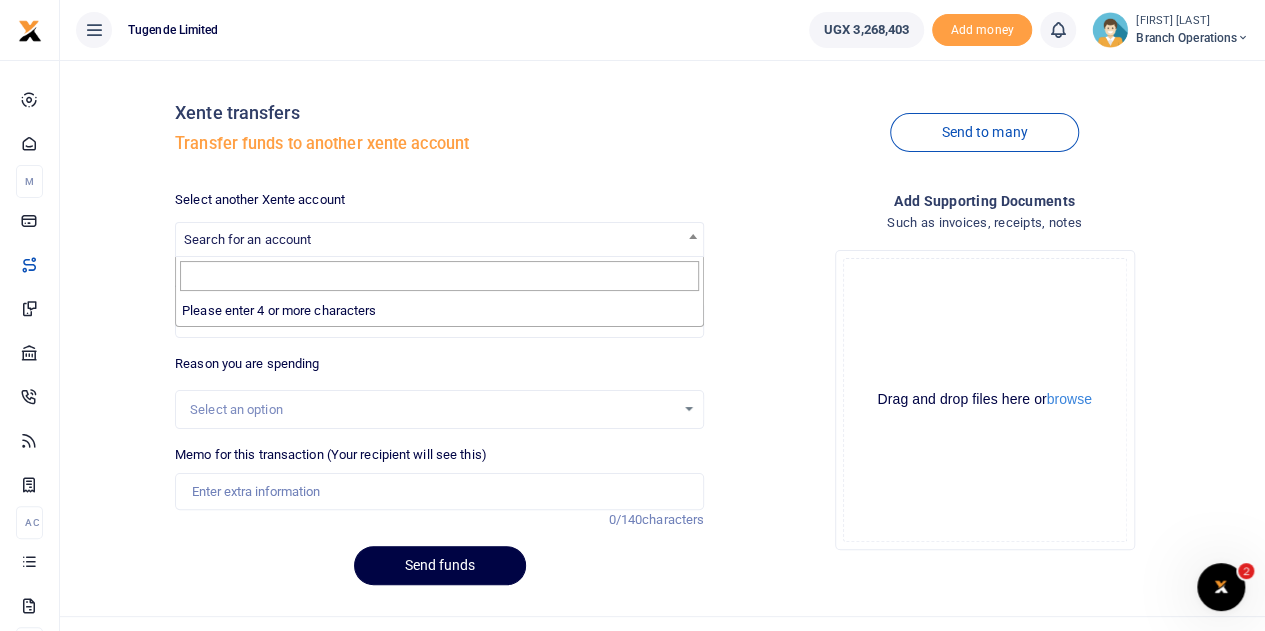 click on "Search for an account" at bounding box center [247, 239] 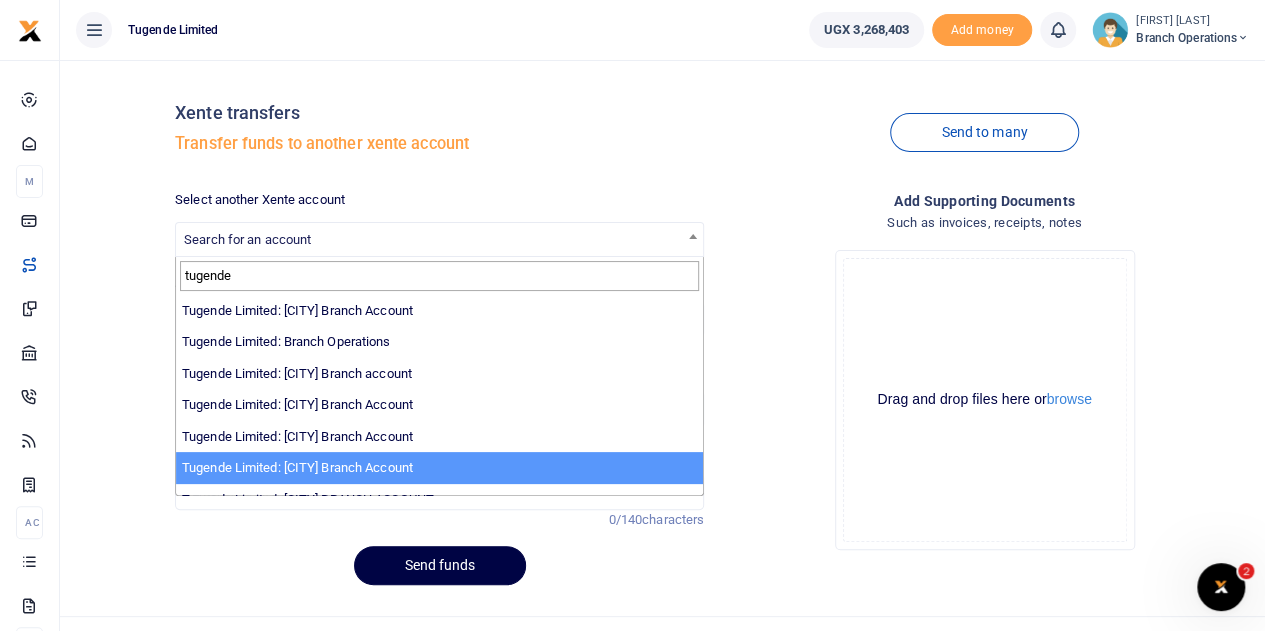 type on "tugende" 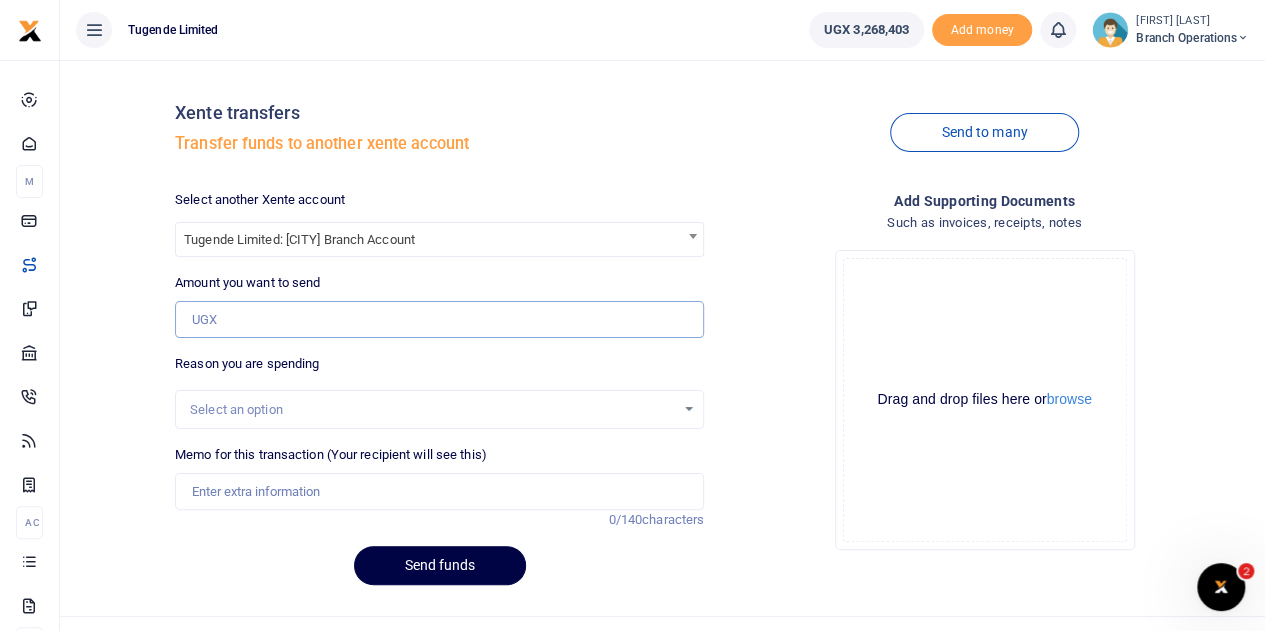 click on "Amount you want to send" at bounding box center (439, 320) 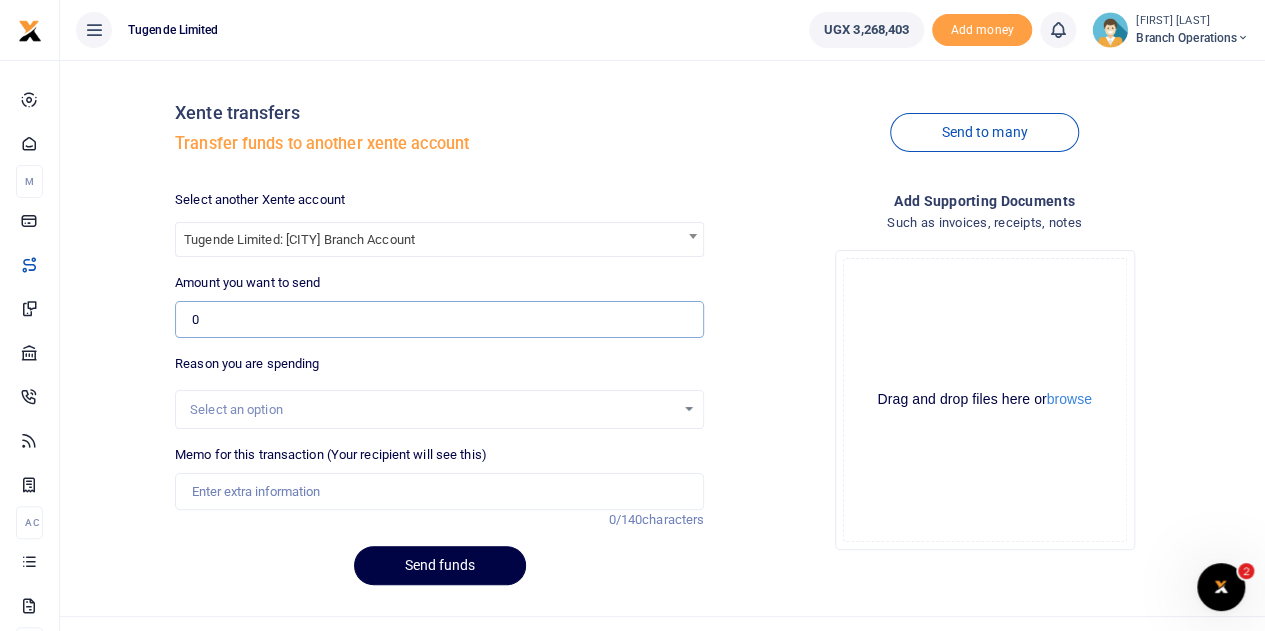 paste on "158,000.00" 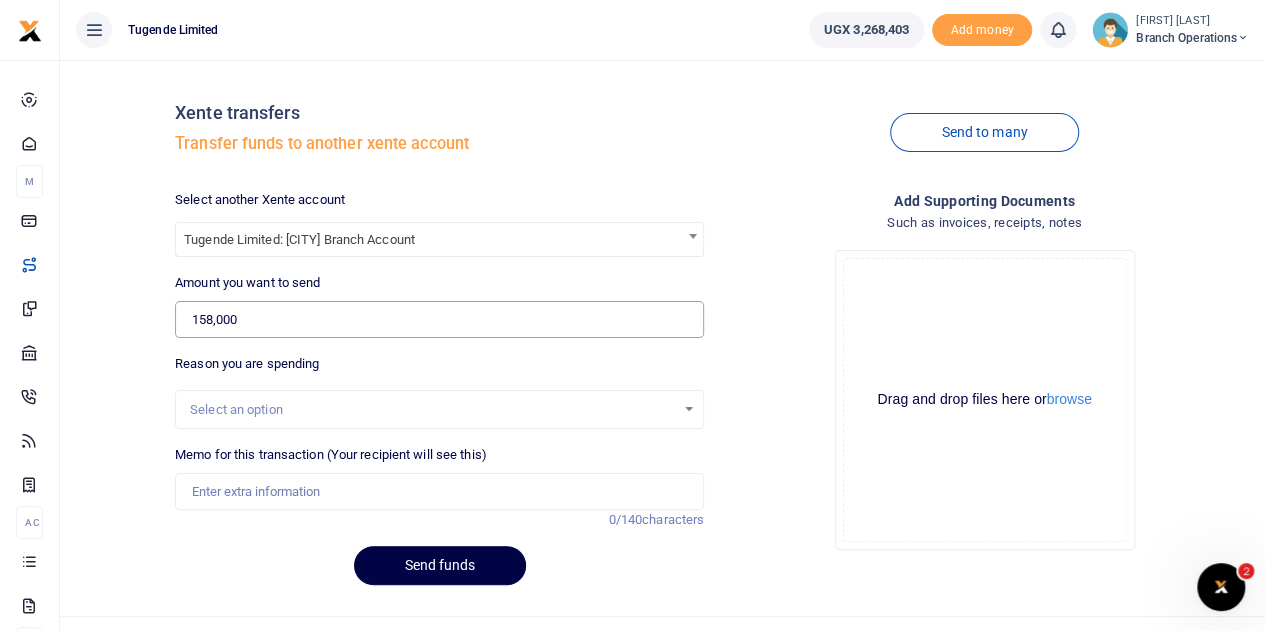 type on "158,000" 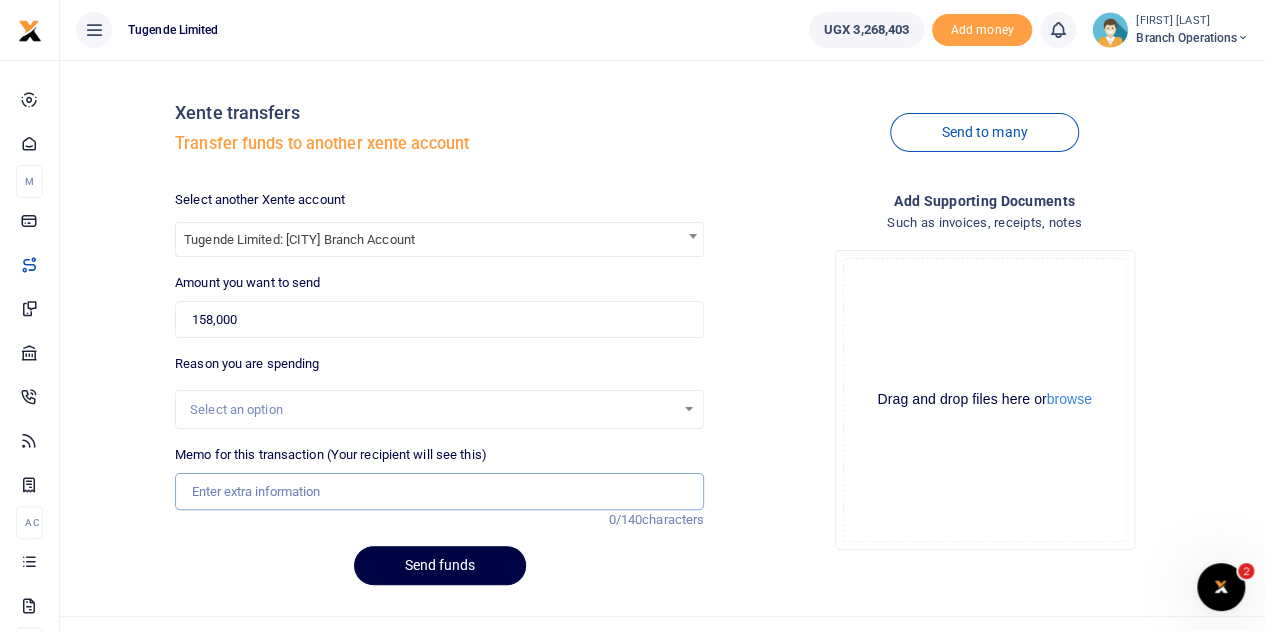 click on "Memo for this transaction (Your recipient will see this)" at bounding box center [439, 492] 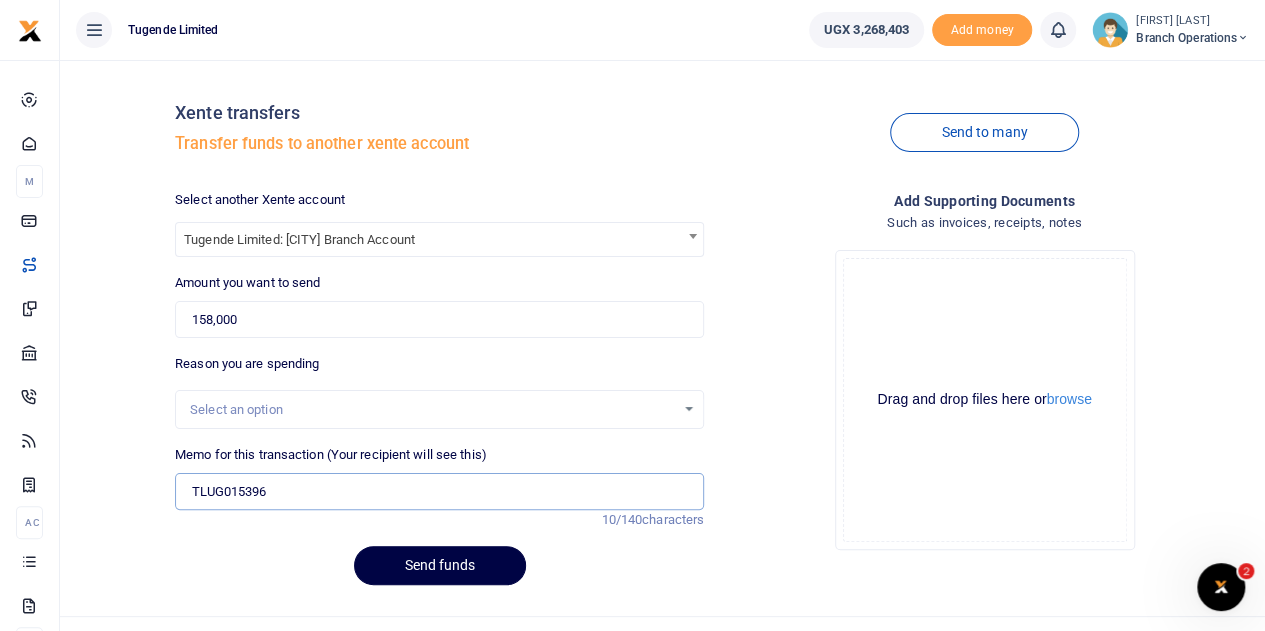 click on "TLUG015396" at bounding box center [439, 492] 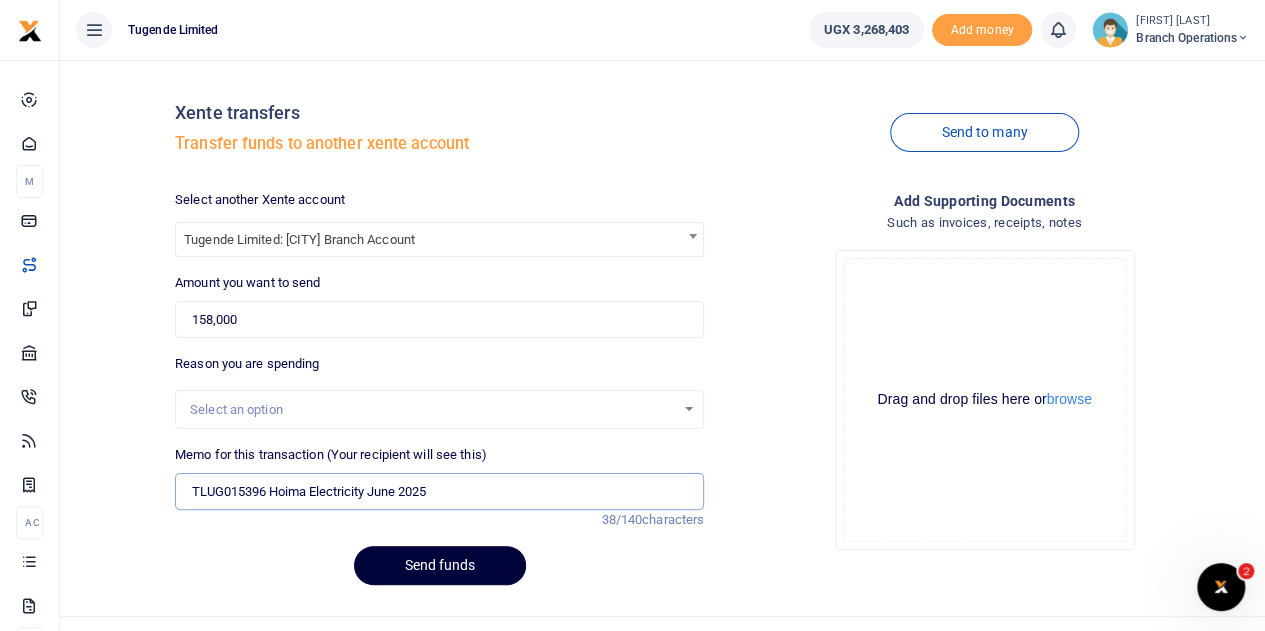 type on "TLUG015396 Hoima Electricity June 2025" 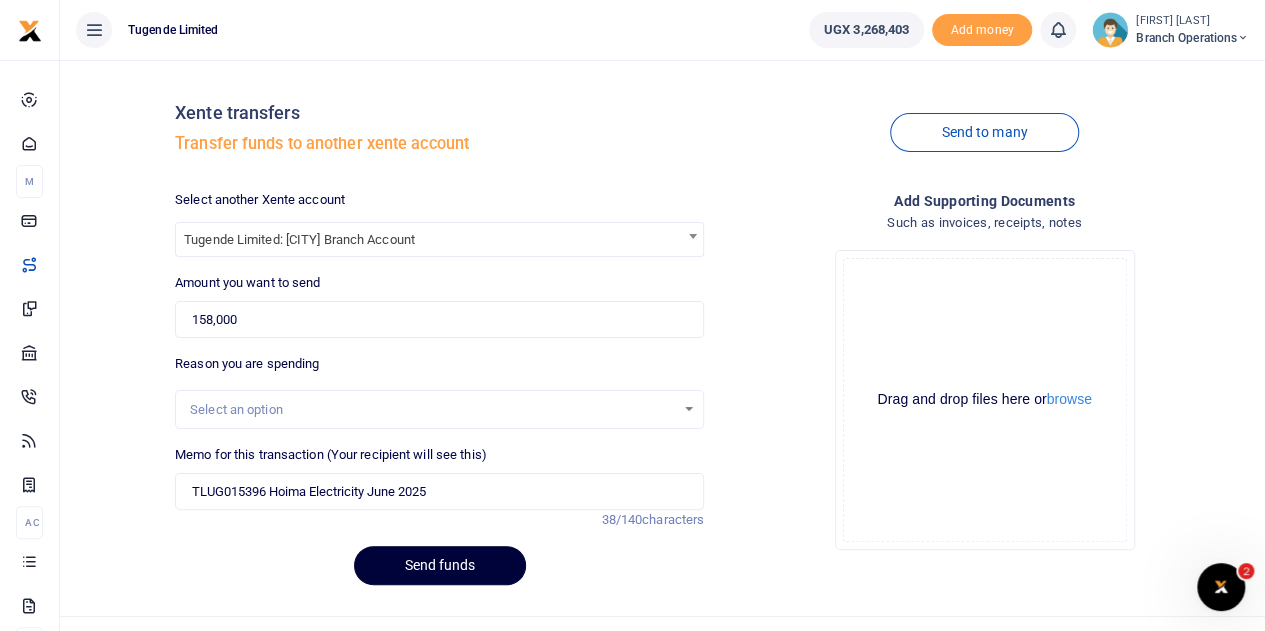 click on "Send funds" at bounding box center [440, 565] 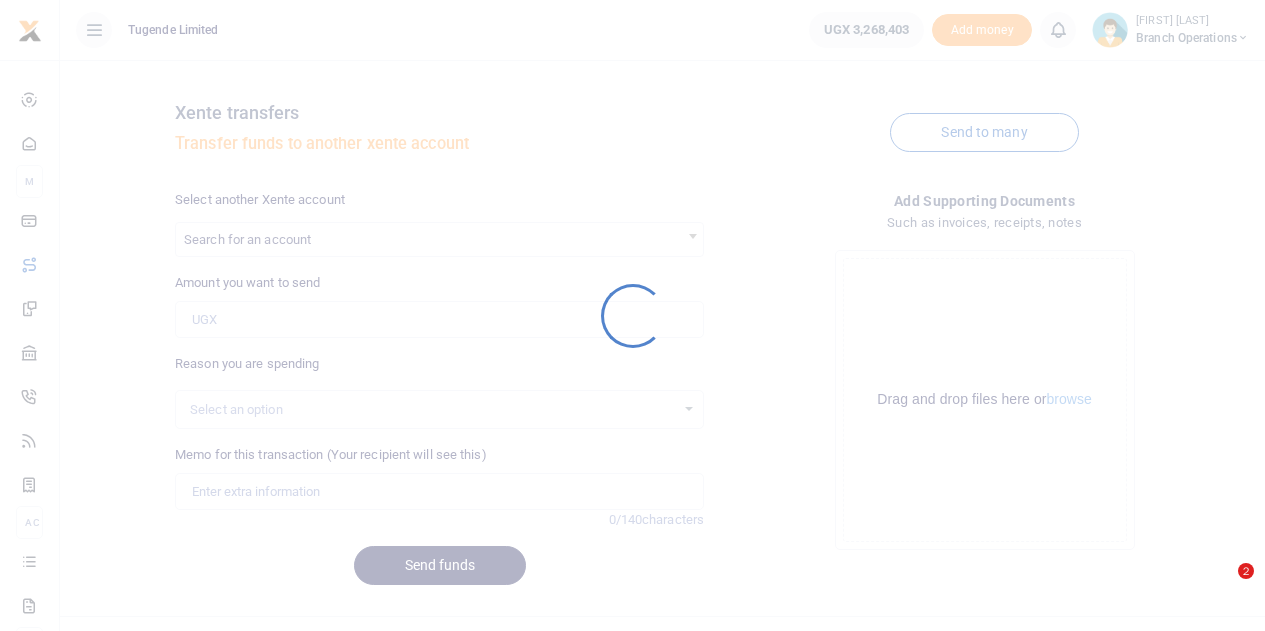 scroll, scrollTop: 0, scrollLeft: 0, axis: both 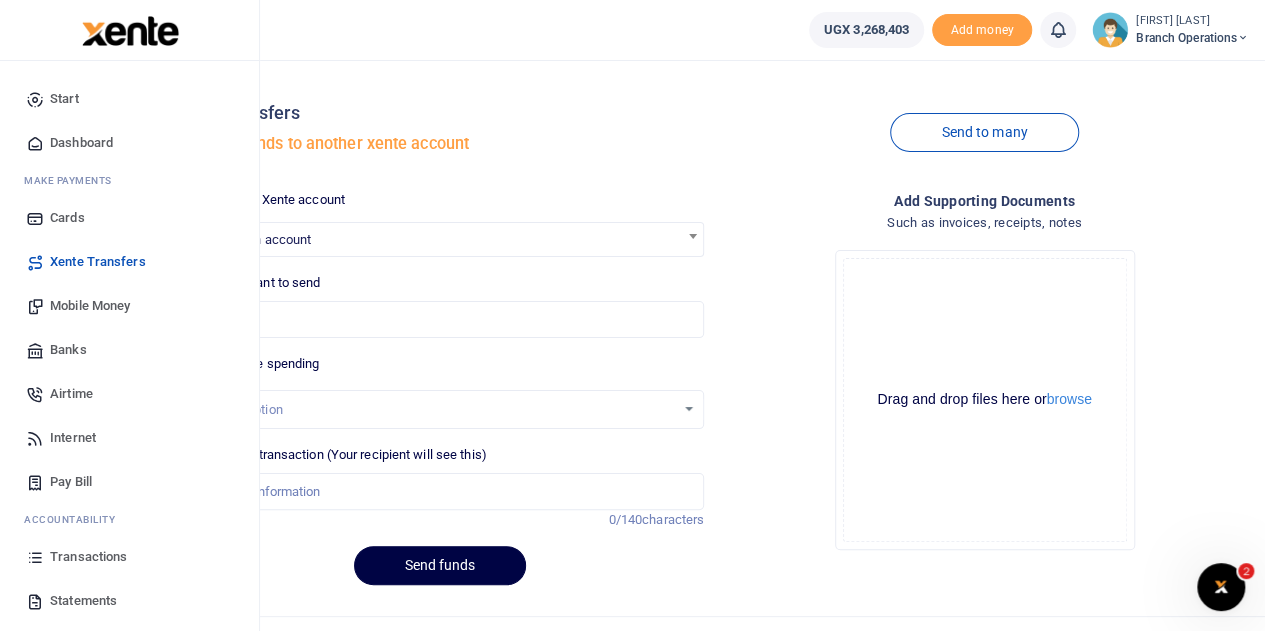 click on "Transactions" at bounding box center (88, 557) 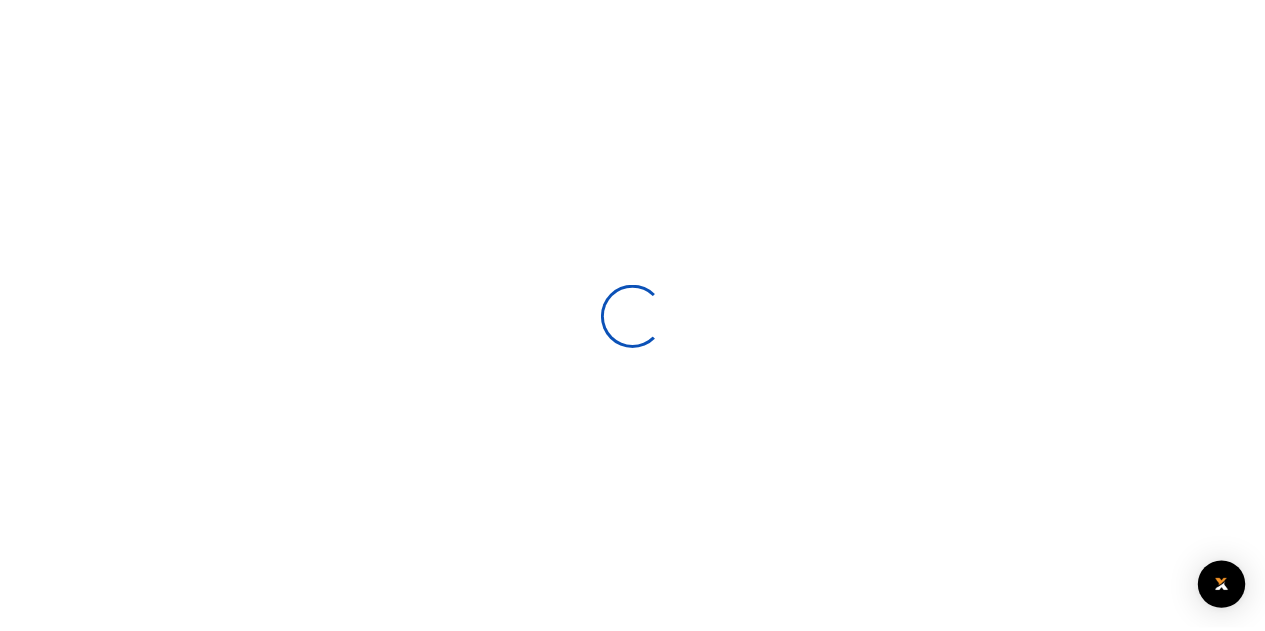 scroll, scrollTop: 0, scrollLeft: 0, axis: both 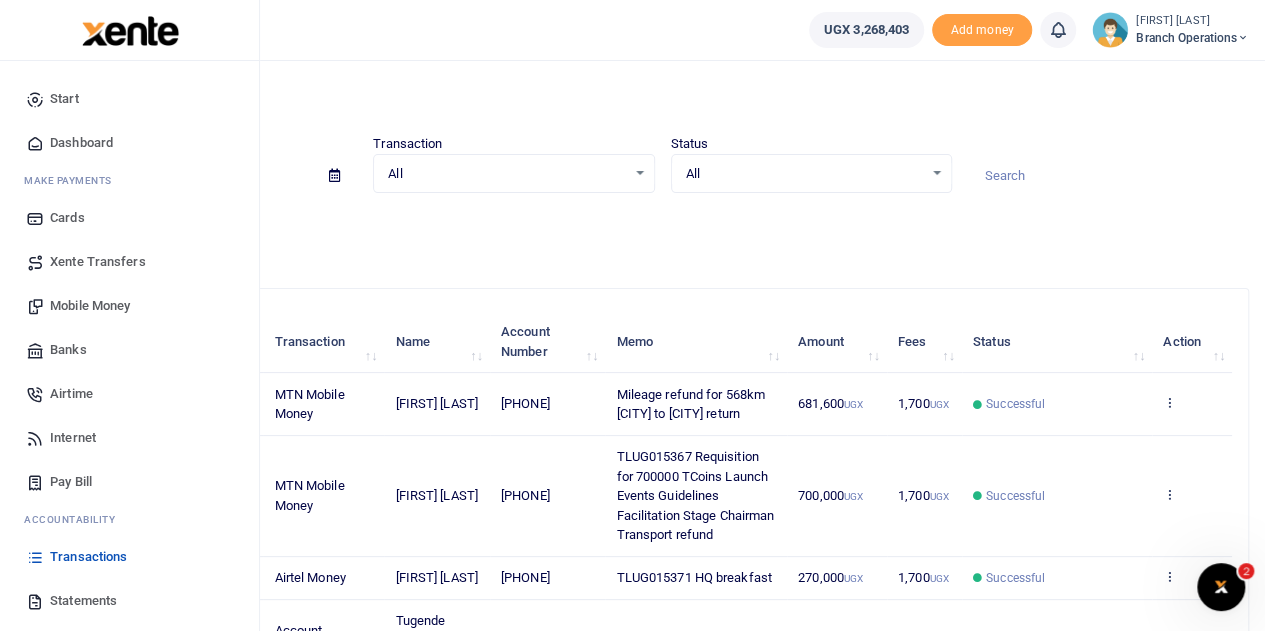 click on "Xente Transfers" at bounding box center [98, 262] 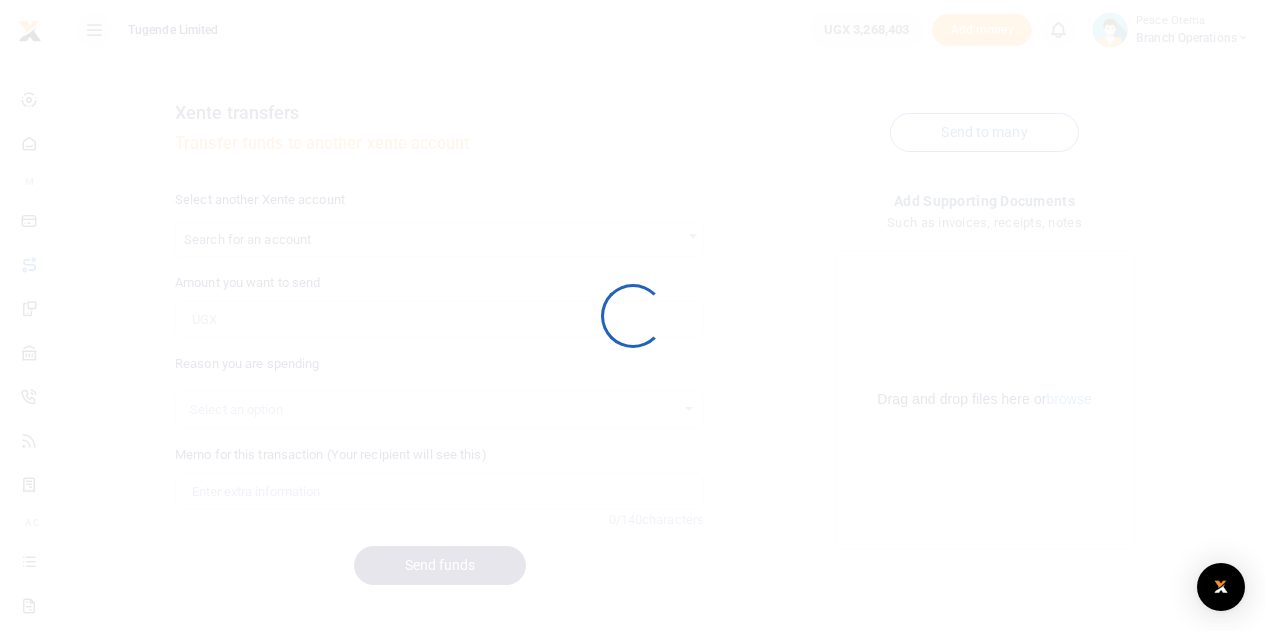 scroll, scrollTop: 0, scrollLeft: 0, axis: both 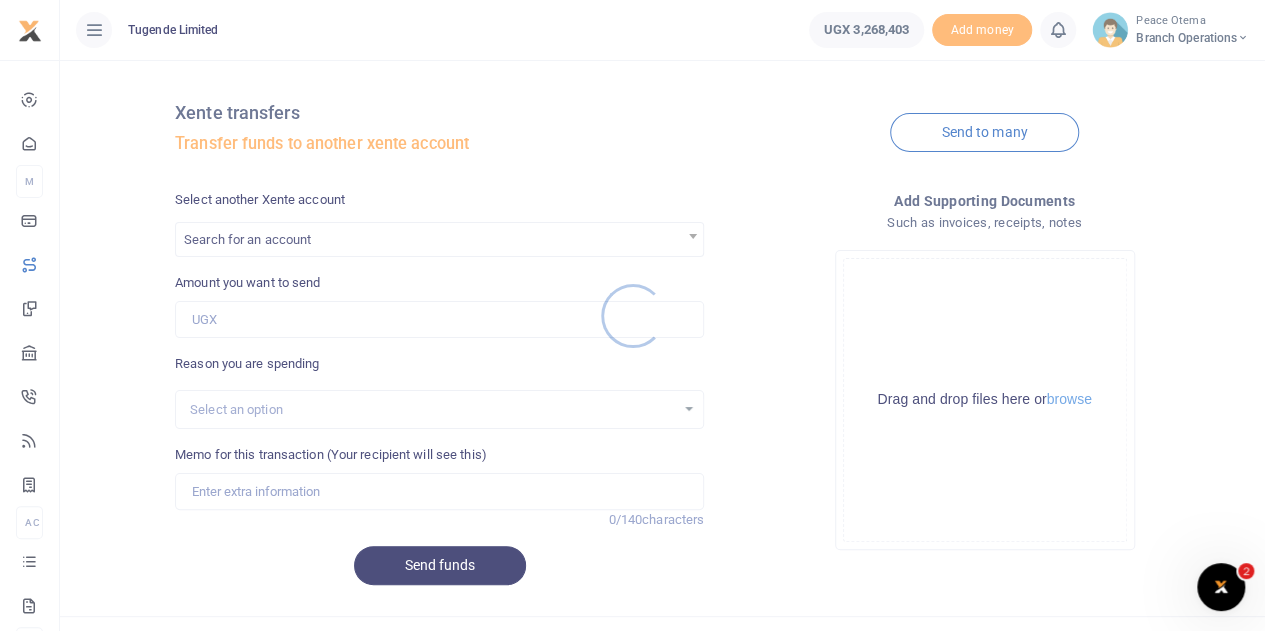 click at bounding box center [632, 315] 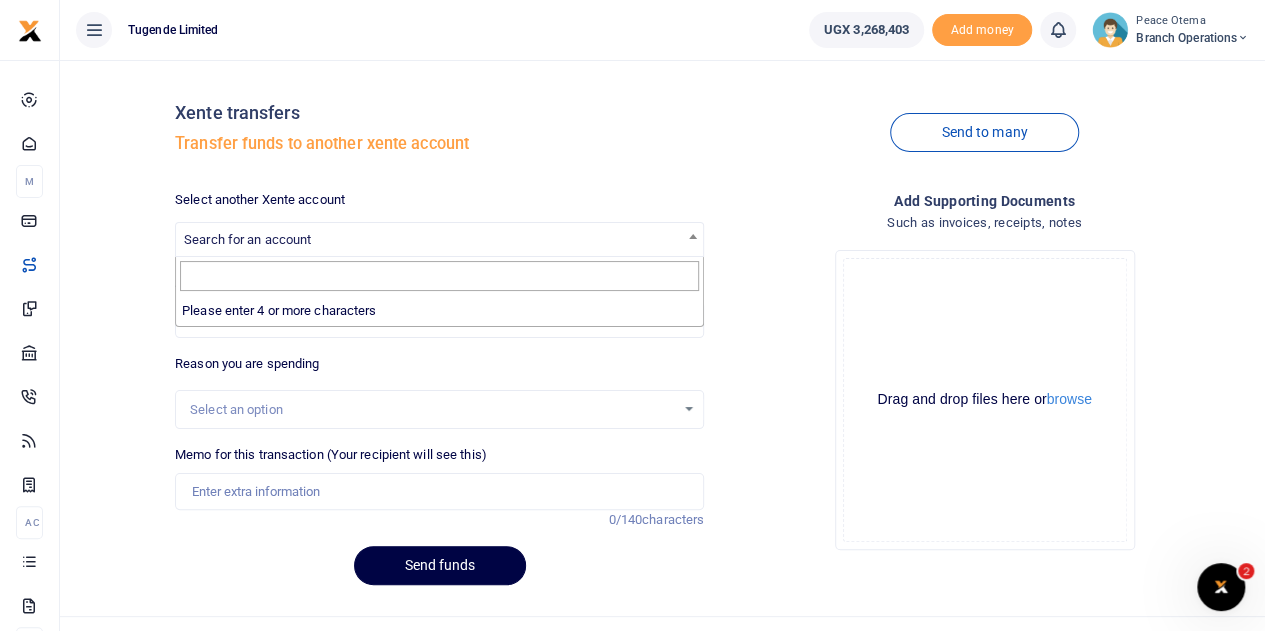 click on "Search for an account" at bounding box center (439, 238) 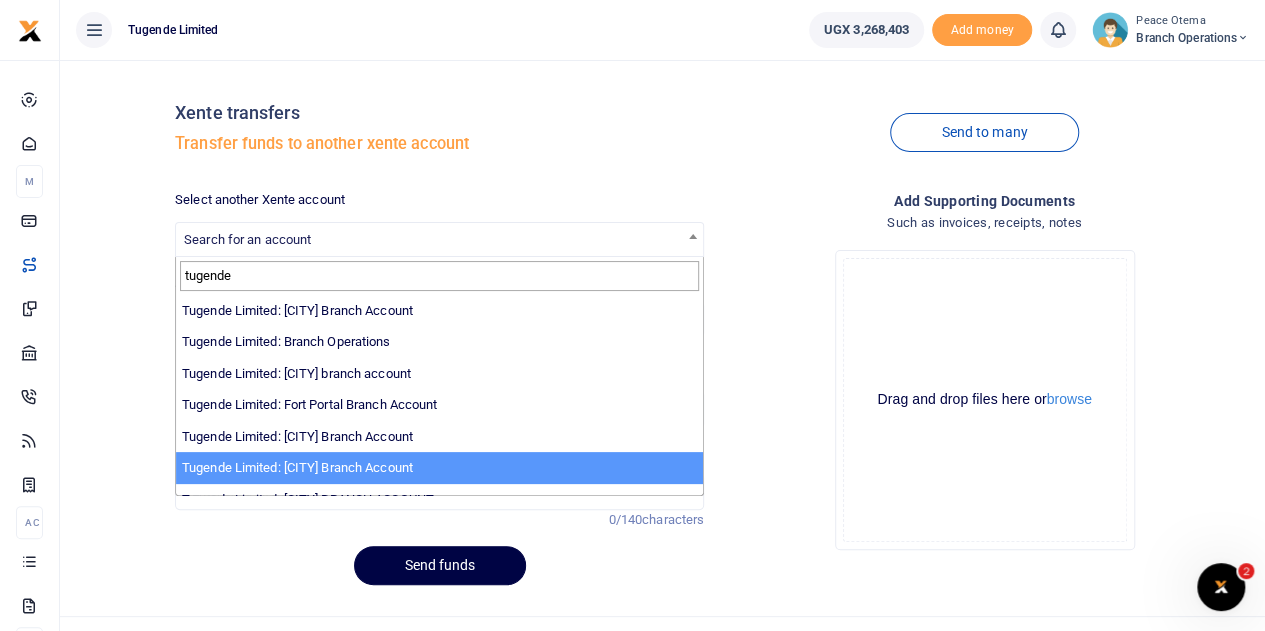 type on "tugende" 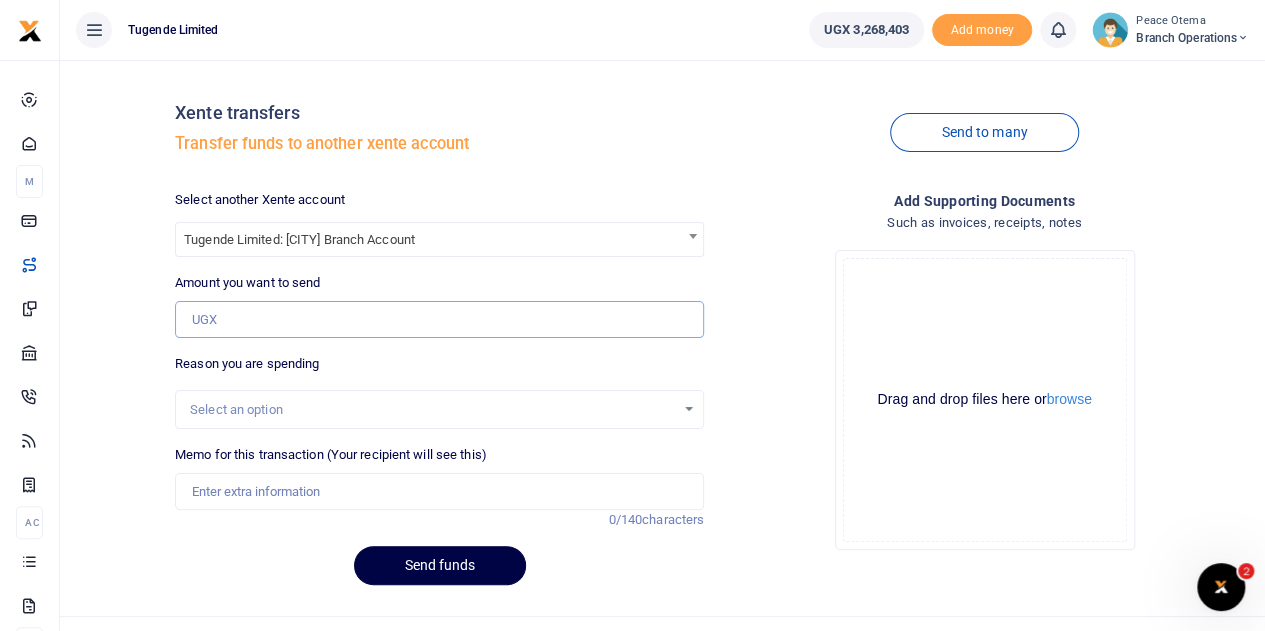click on "Amount you want to send" at bounding box center [439, 320] 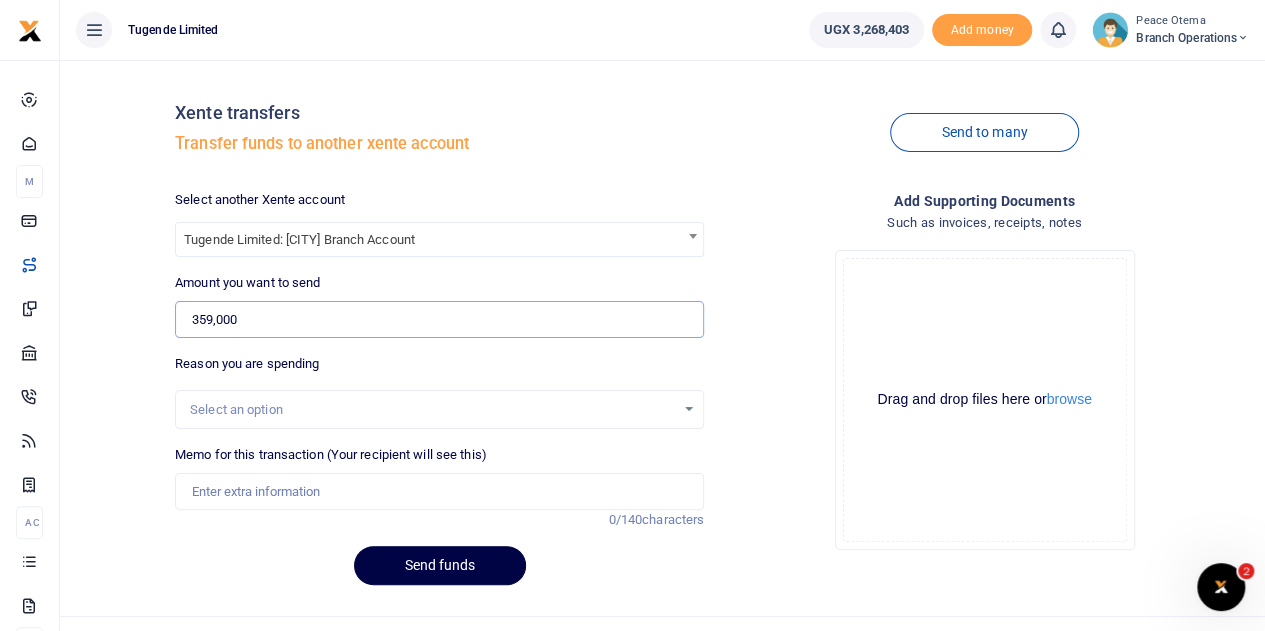 type on "359,000" 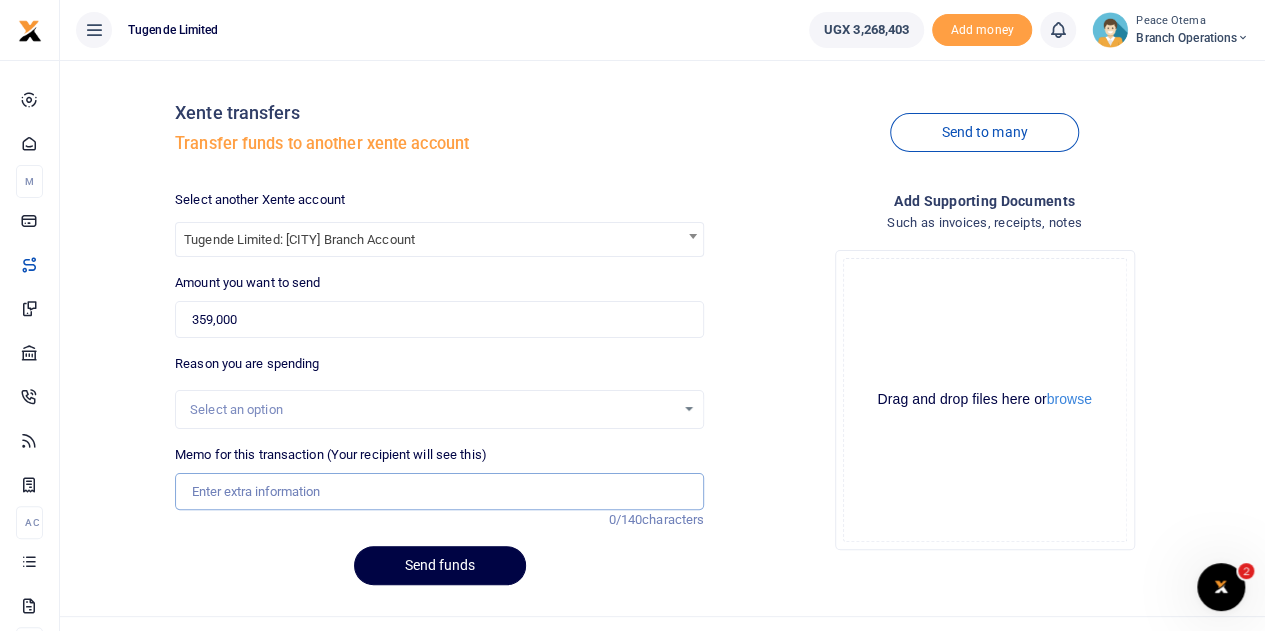click on "Memo for this transaction (Your recipient will see this)" at bounding box center [439, 492] 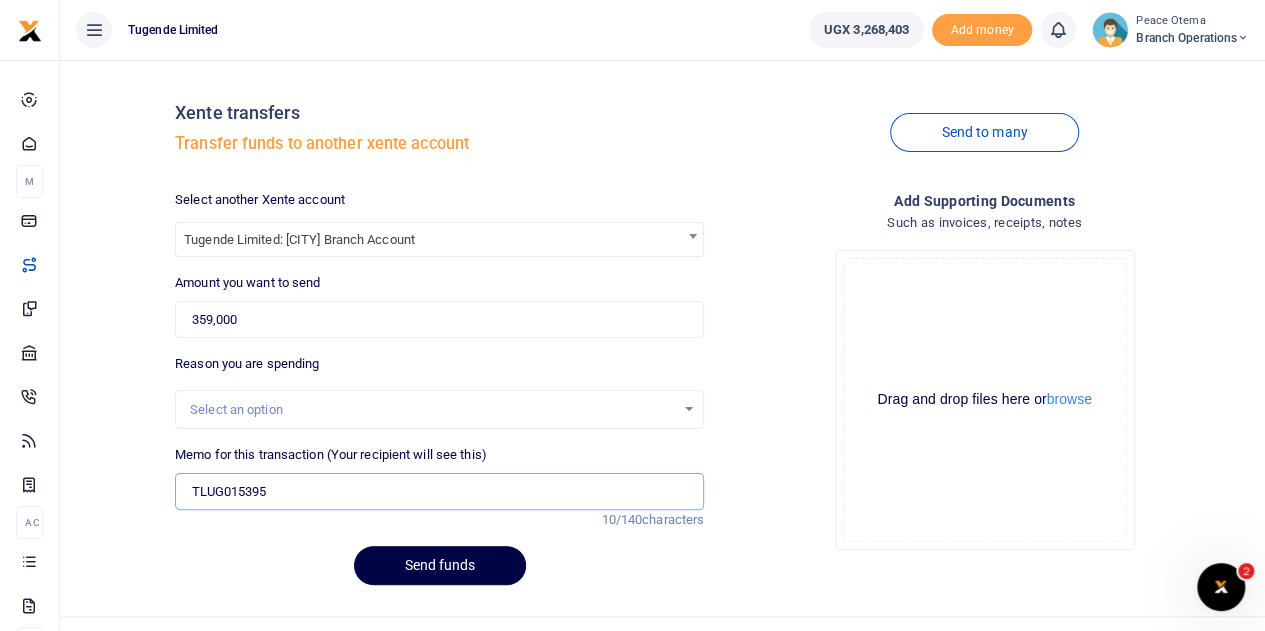 click on "TLUG015395" at bounding box center (439, 492) 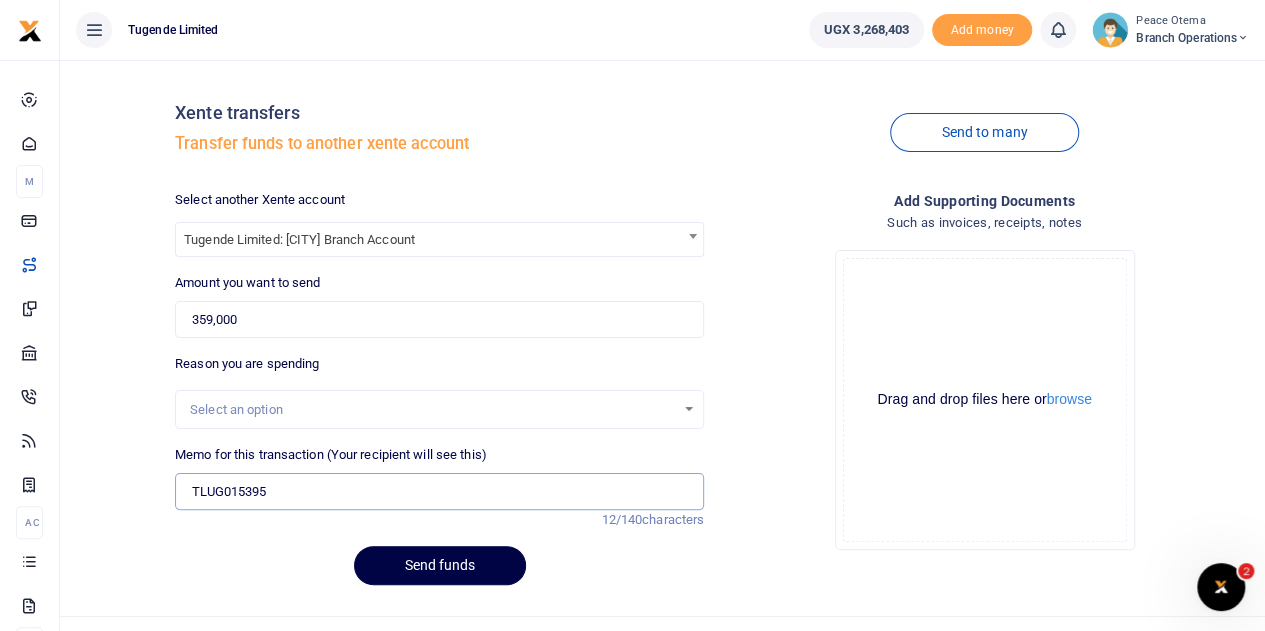 click on "TLUG015395" at bounding box center (439, 492) 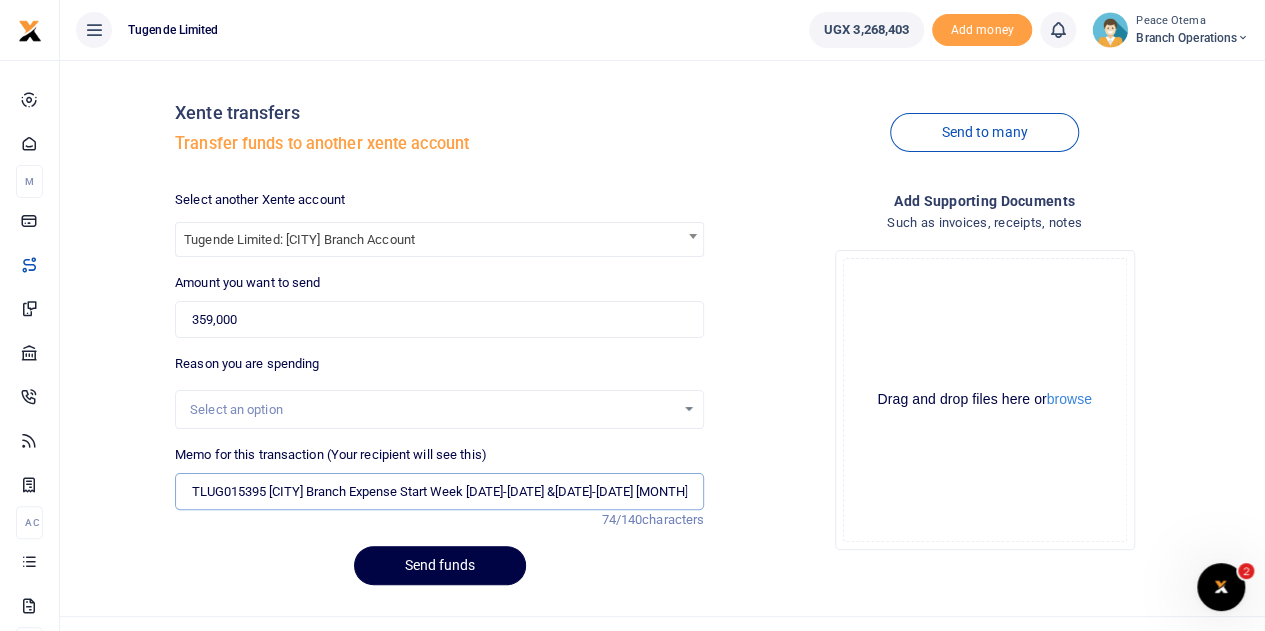 click on "TLUG015395 [CITY] Branch Expense Start Week [DATE]-[DATE] &[DATE]-[DATE] [MONTH] [YEAR]" at bounding box center (439, 492) 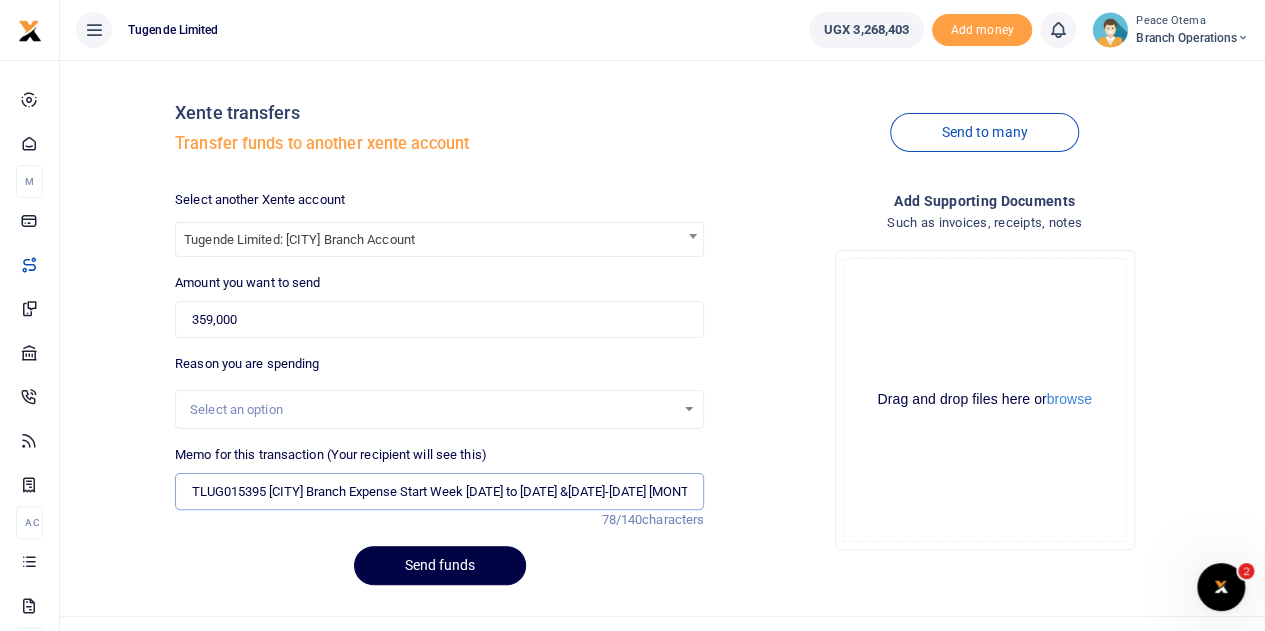 click on "TLUG015395 [CITY] Branch Expense Start Week [DATE] to [DATE] &[DATE]-[DATE] [MONTH] [YEAR]" at bounding box center (439, 492) 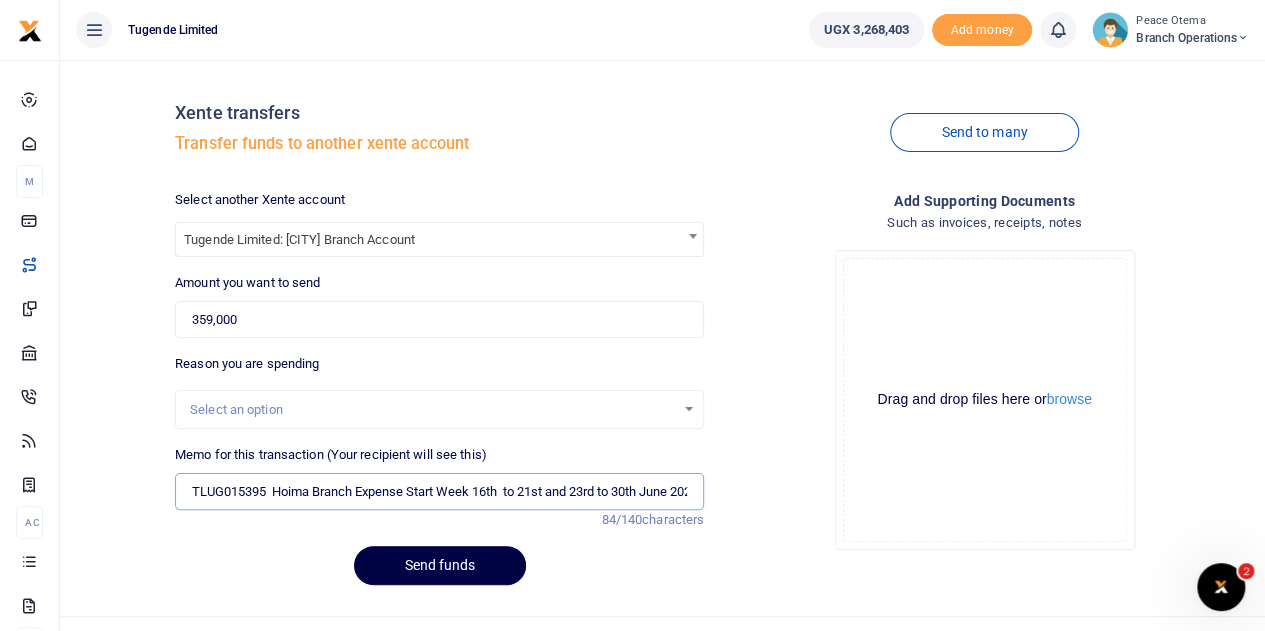 scroll, scrollTop: 0, scrollLeft: 25, axis: horizontal 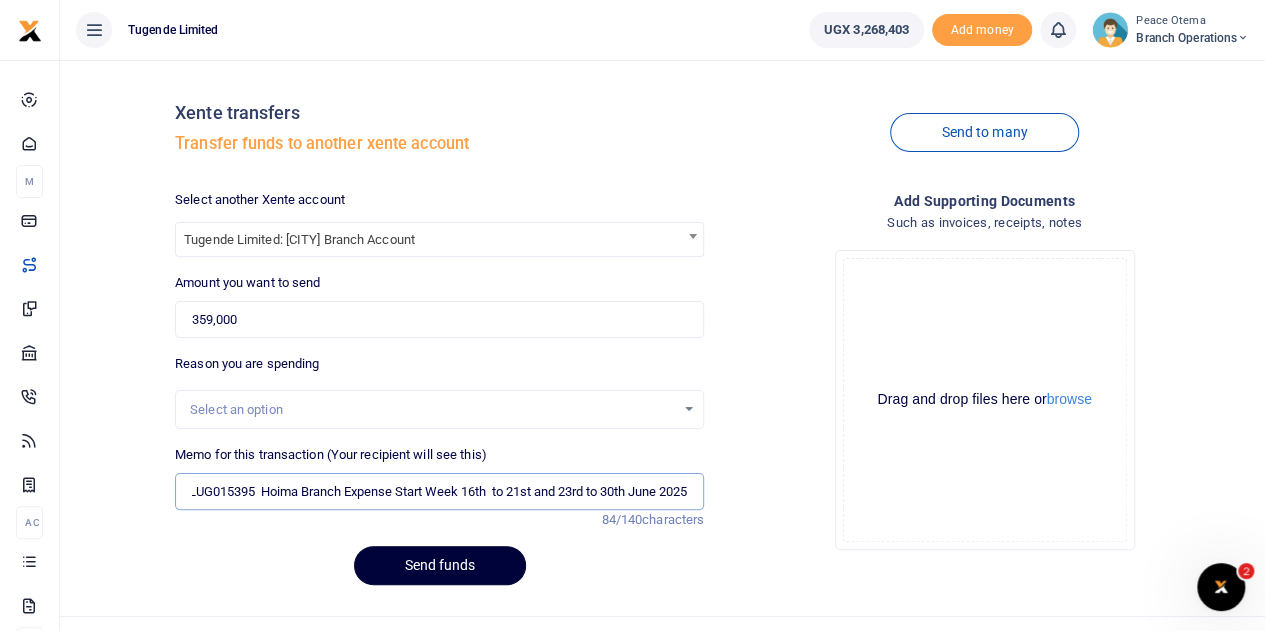 type on "TLUG015395  Hoima Branch Expense Start Week 16th  to 21st and 23rd to 30th June 2025" 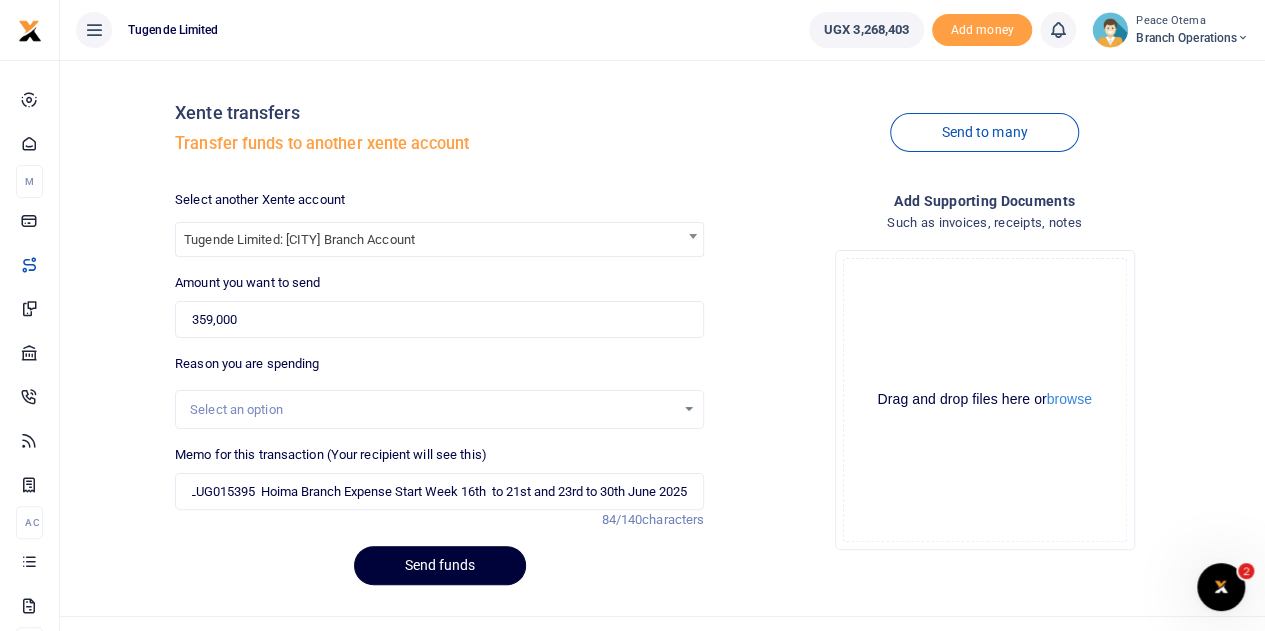 scroll, scrollTop: 0, scrollLeft: 0, axis: both 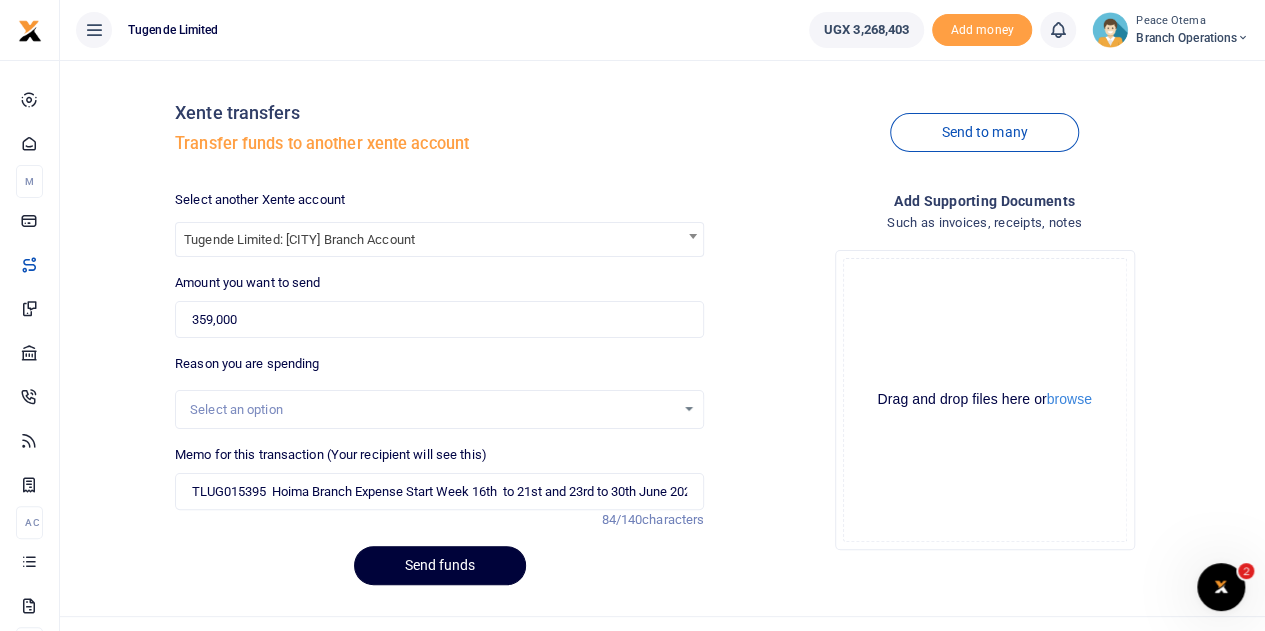 click on "Send funds" at bounding box center [440, 565] 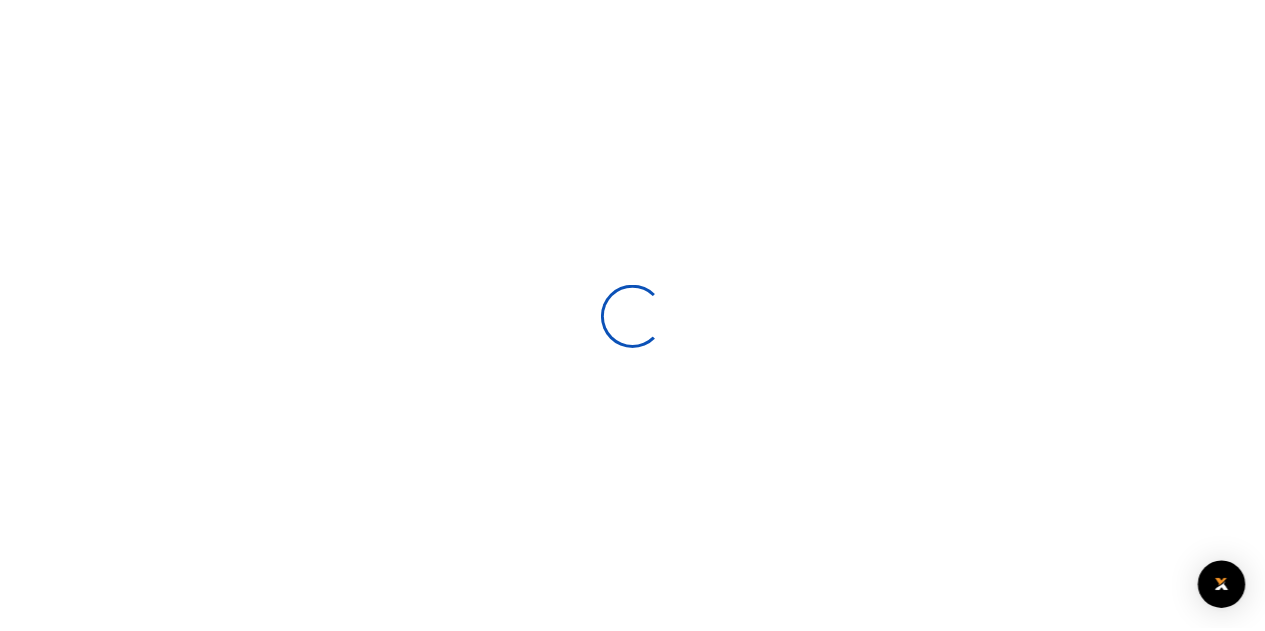 scroll, scrollTop: 0, scrollLeft: 0, axis: both 